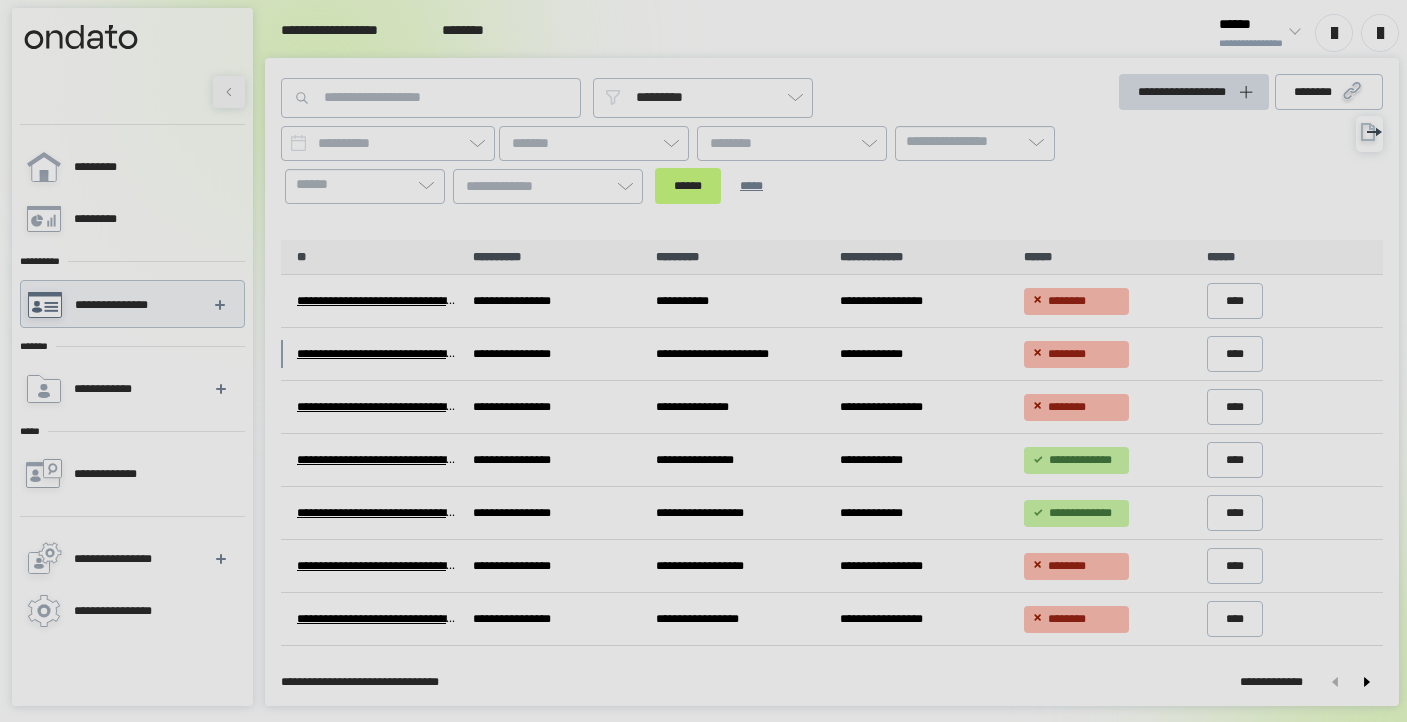 scroll, scrollTop: 0, scrollLeft: 0, axis: both 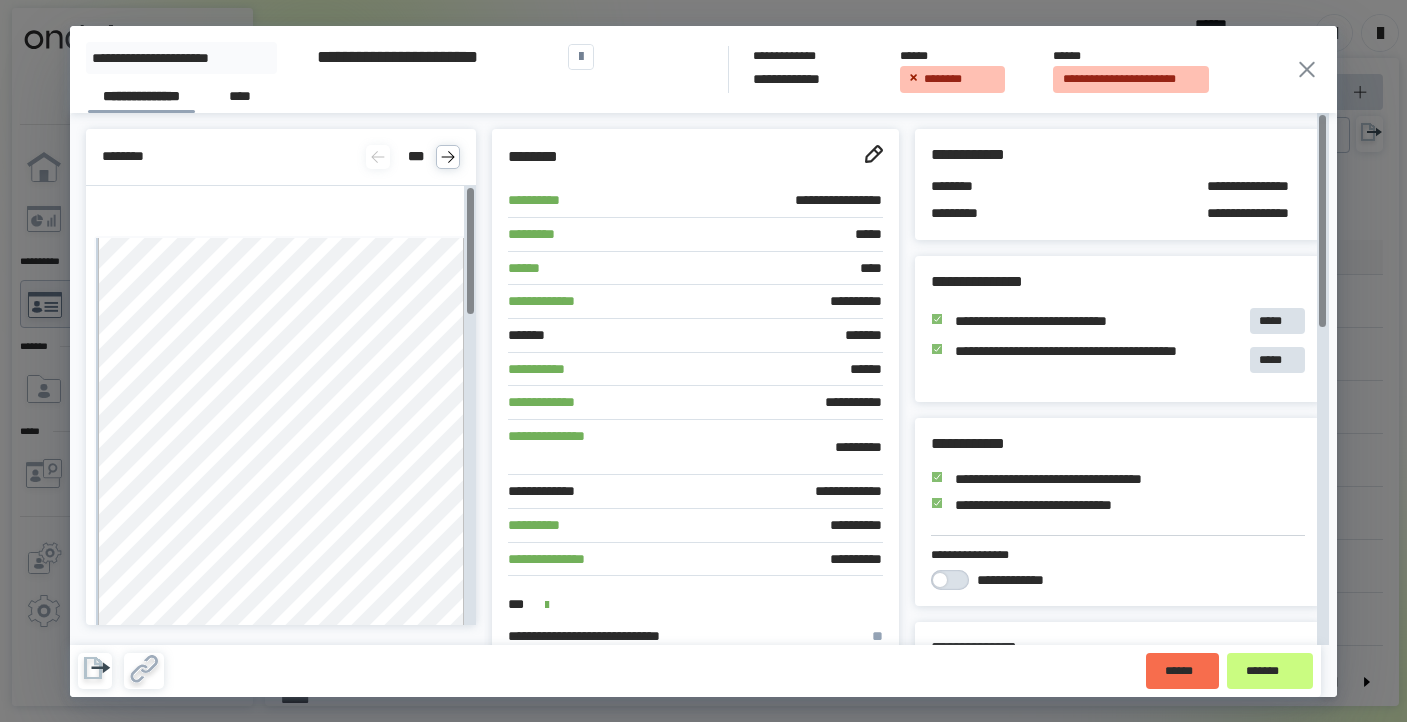 click at bounding box center (448, 157) 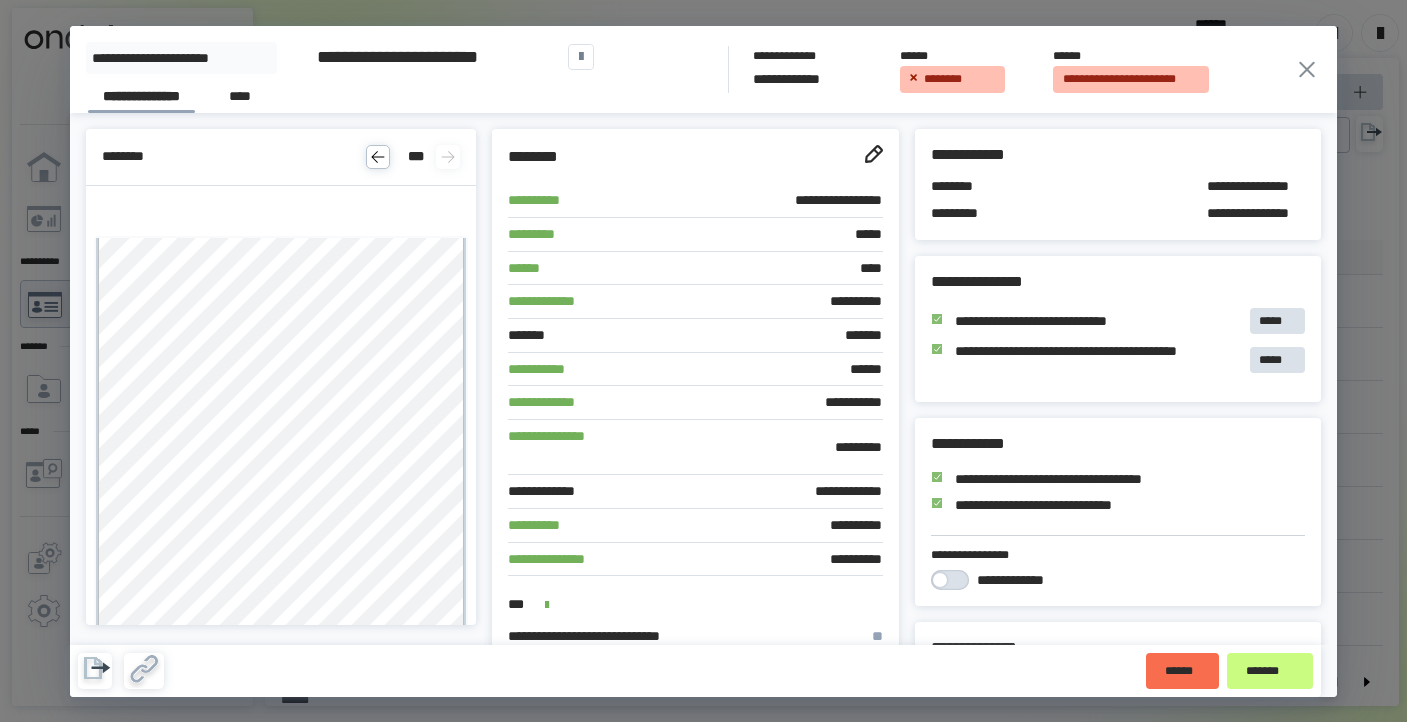 click at bounding box center (378, 157) 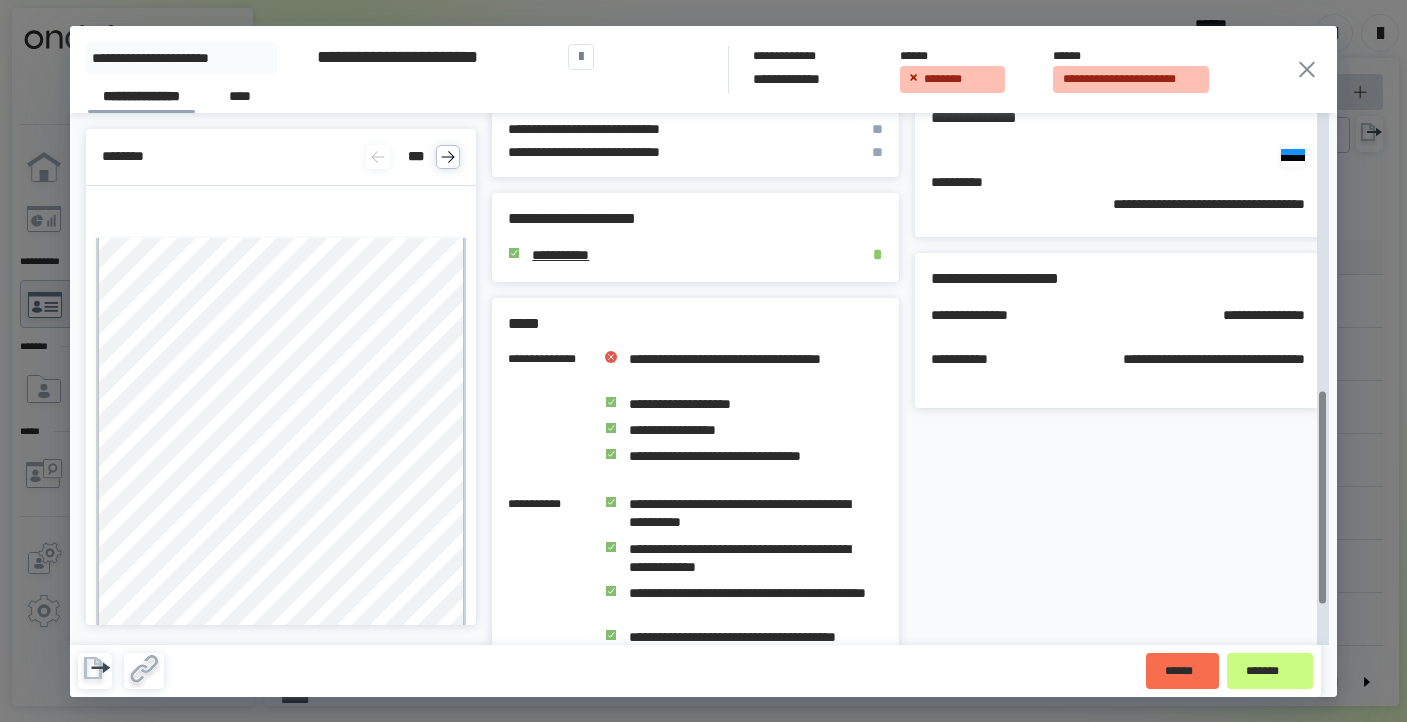scroll, scrollTop: 694, scrollLeft: 0, axis: vertical 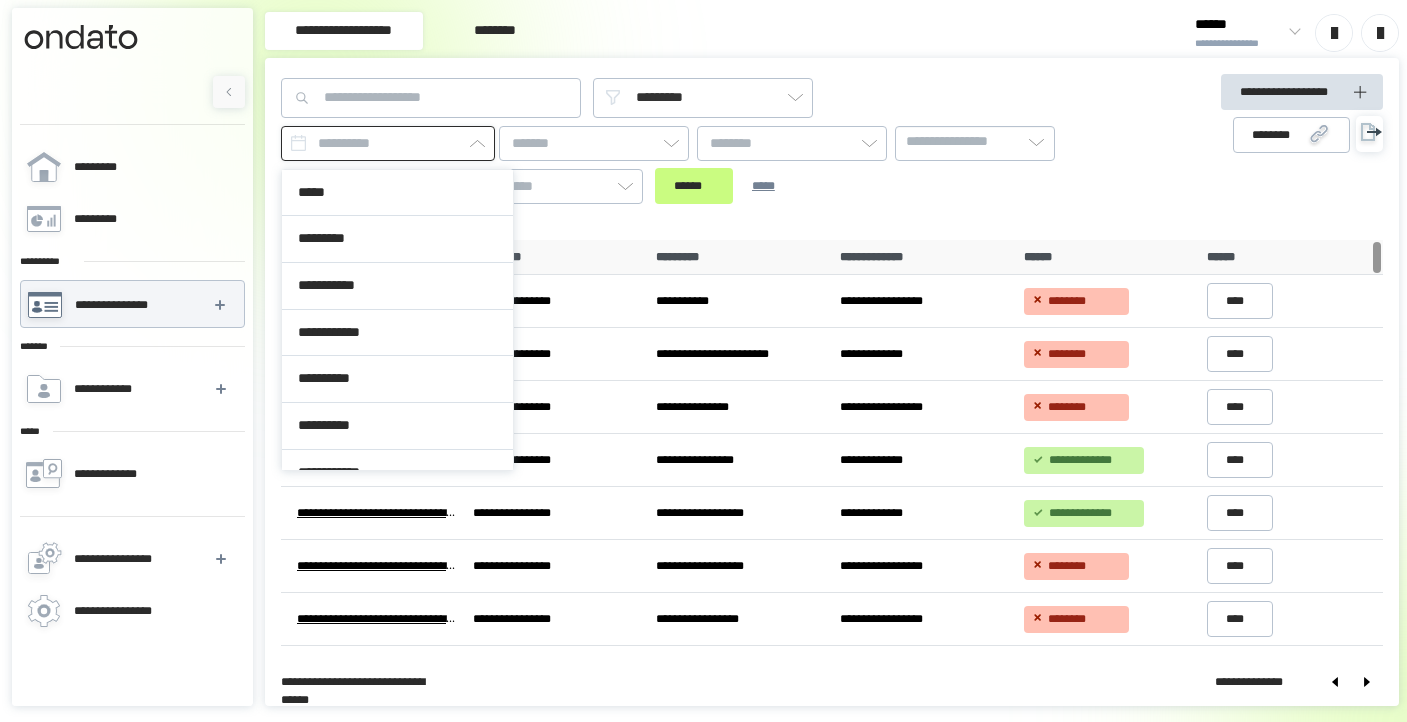 click at bounding box center (388, 143) 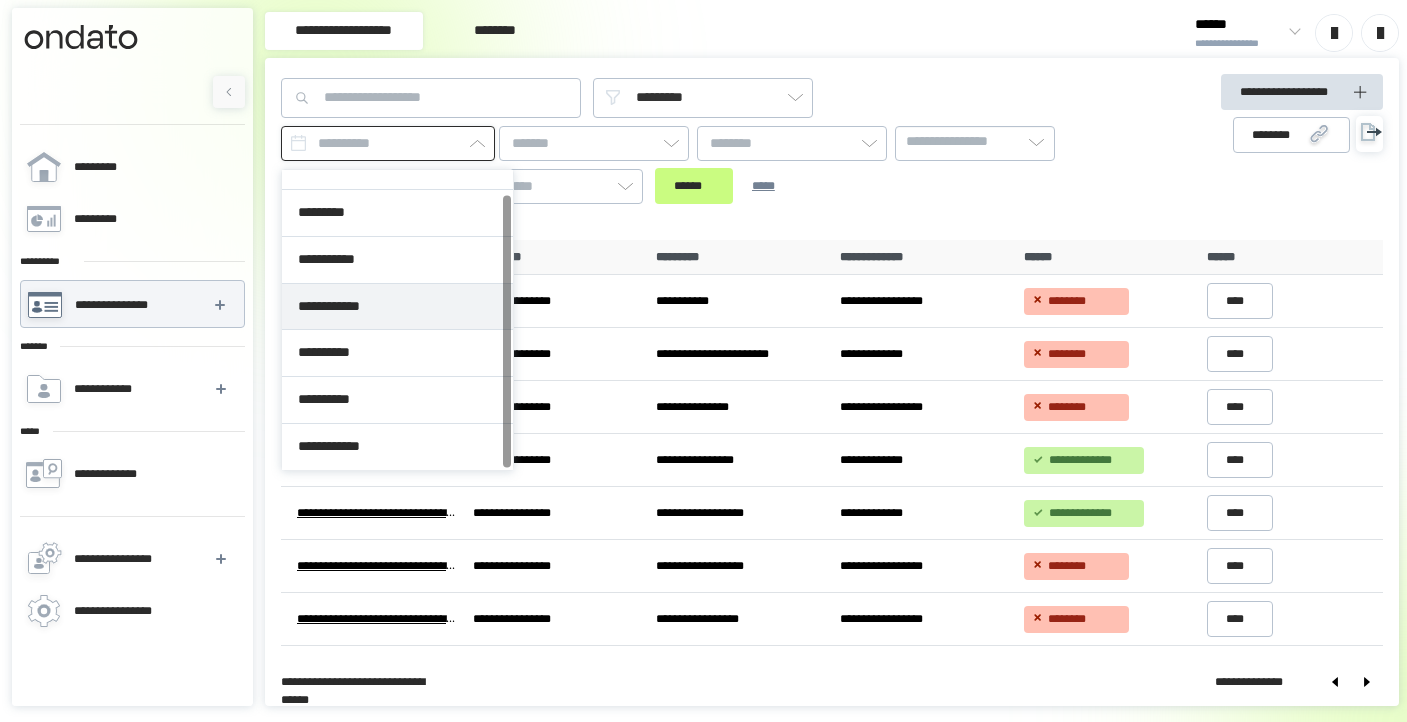 scroll, scrollTop: 25, scrollLeft: 0, axis: vertical 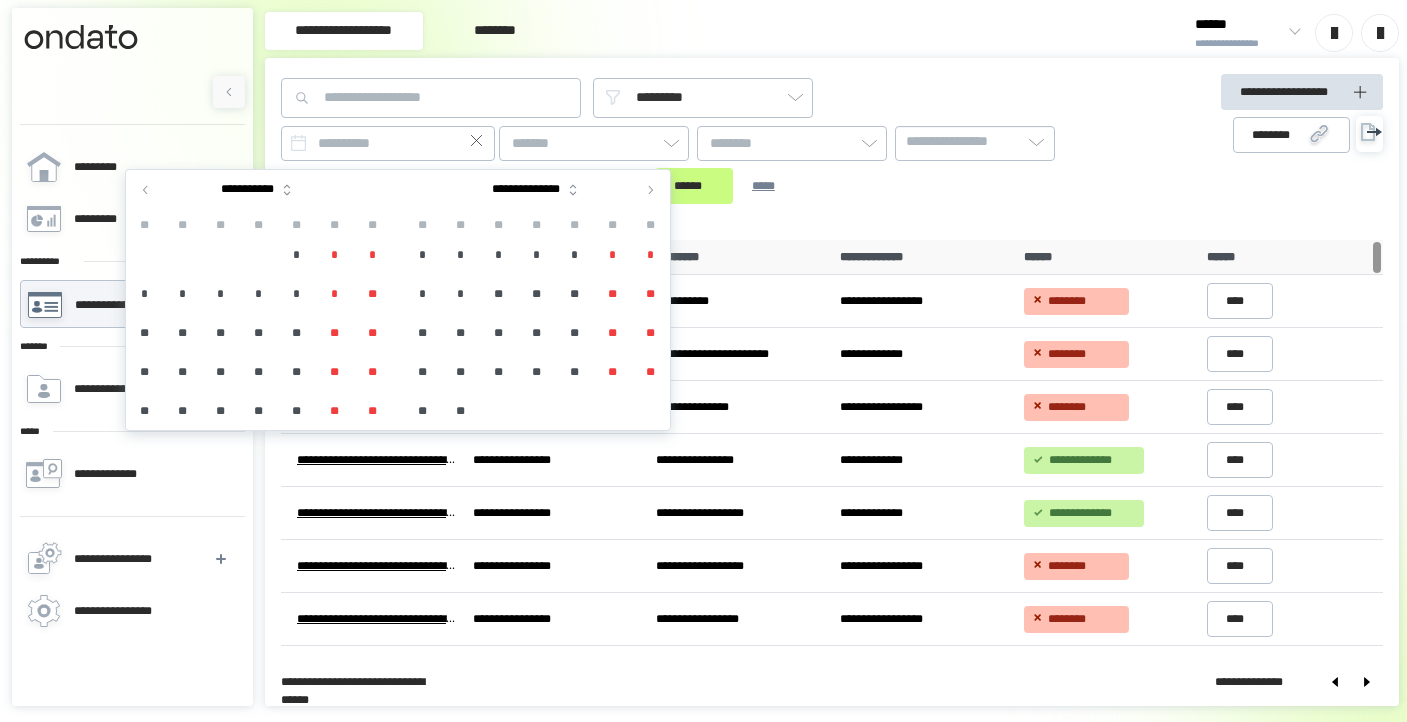 click on "**********" at bounding box center [259, 190] 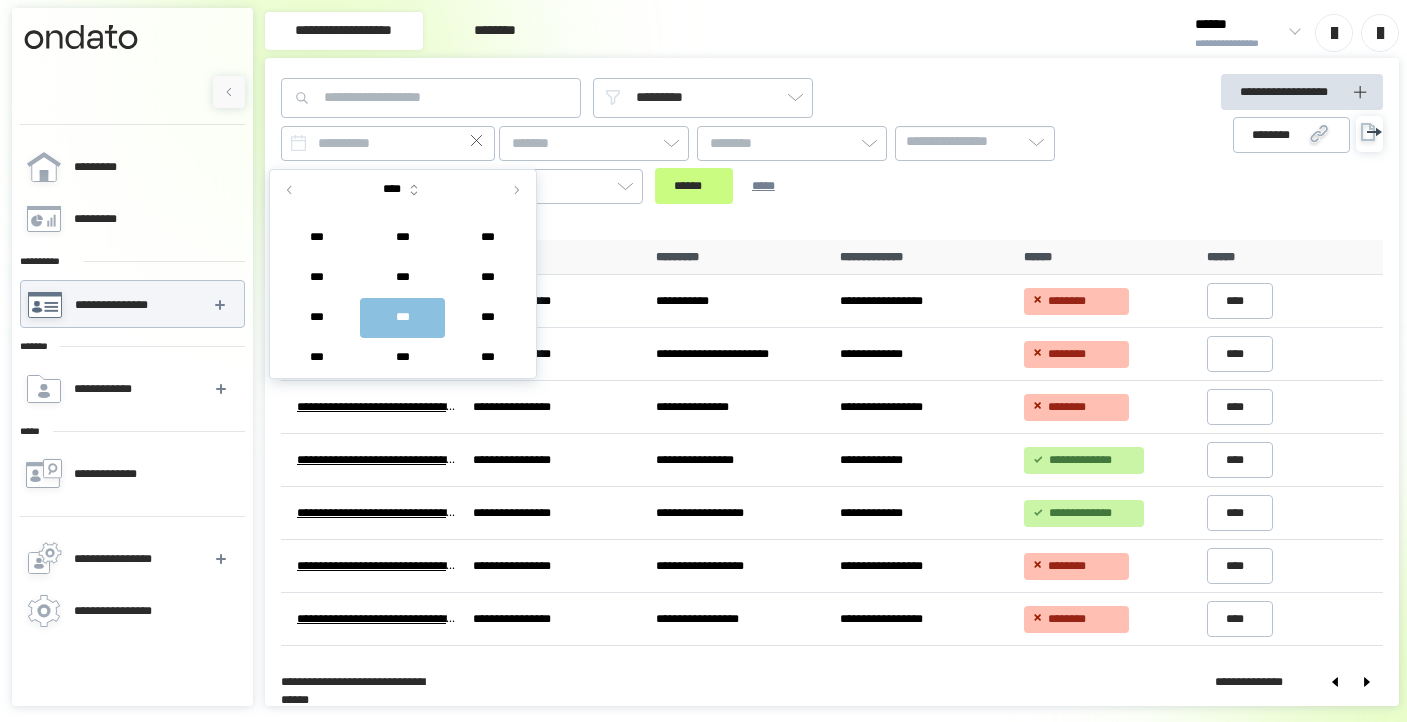click on "***" at bounding box center [317, 238] 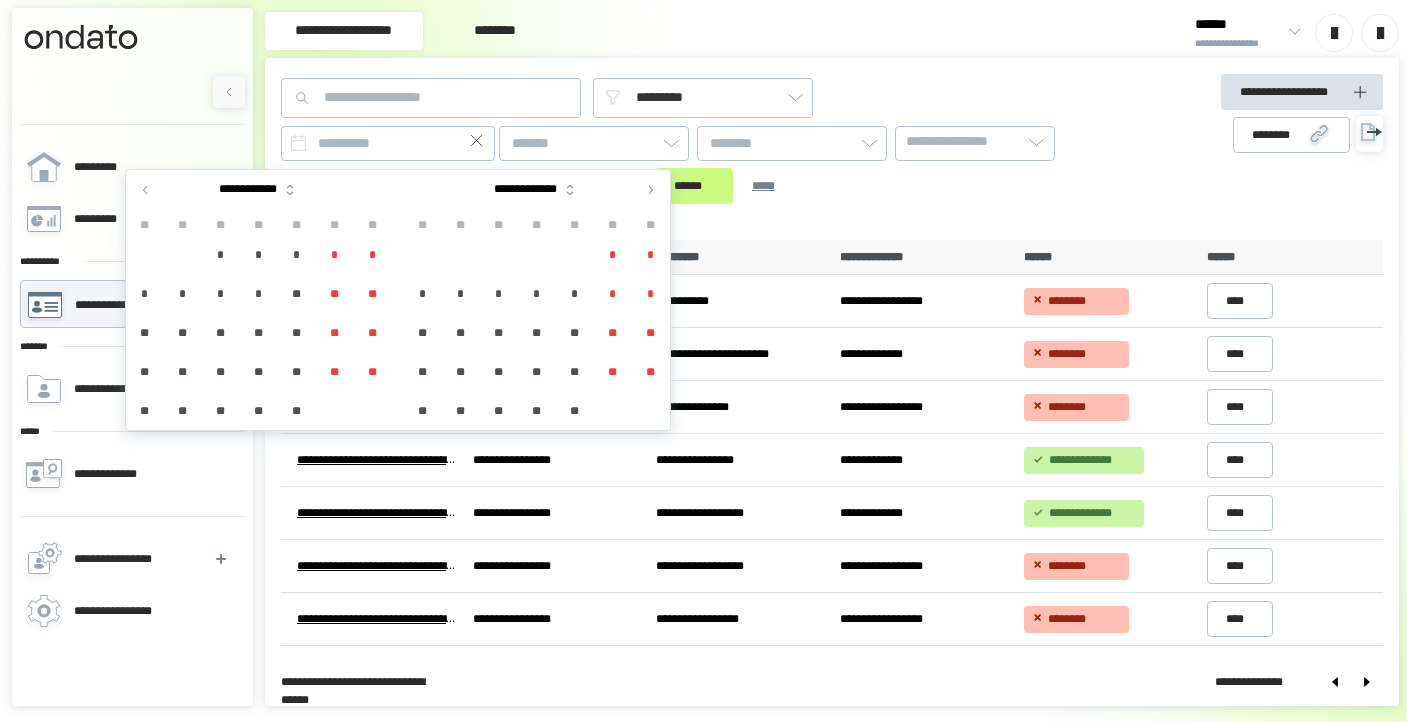 click on "*" at bounding box center [221, 255] 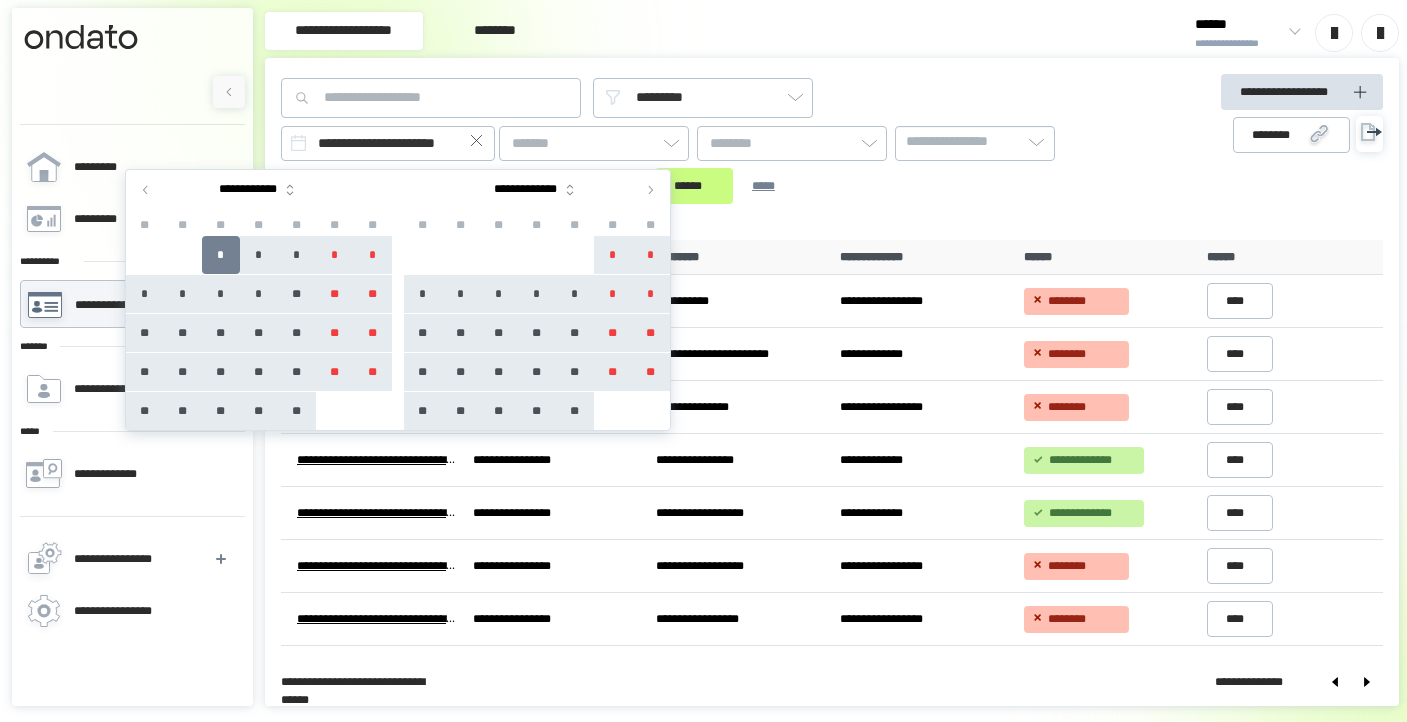 click on "**" at bounding box center [575, 411] 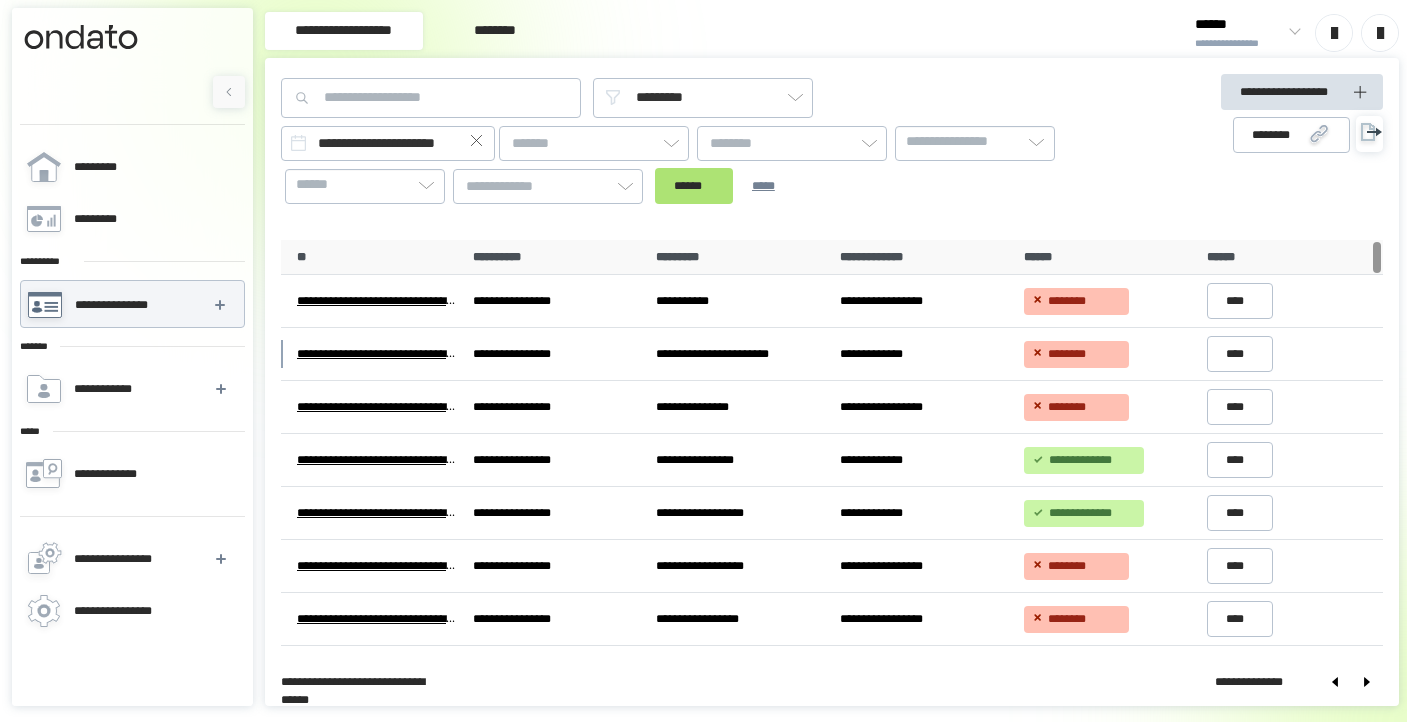 click on "******" at bounding box center (694, 186) 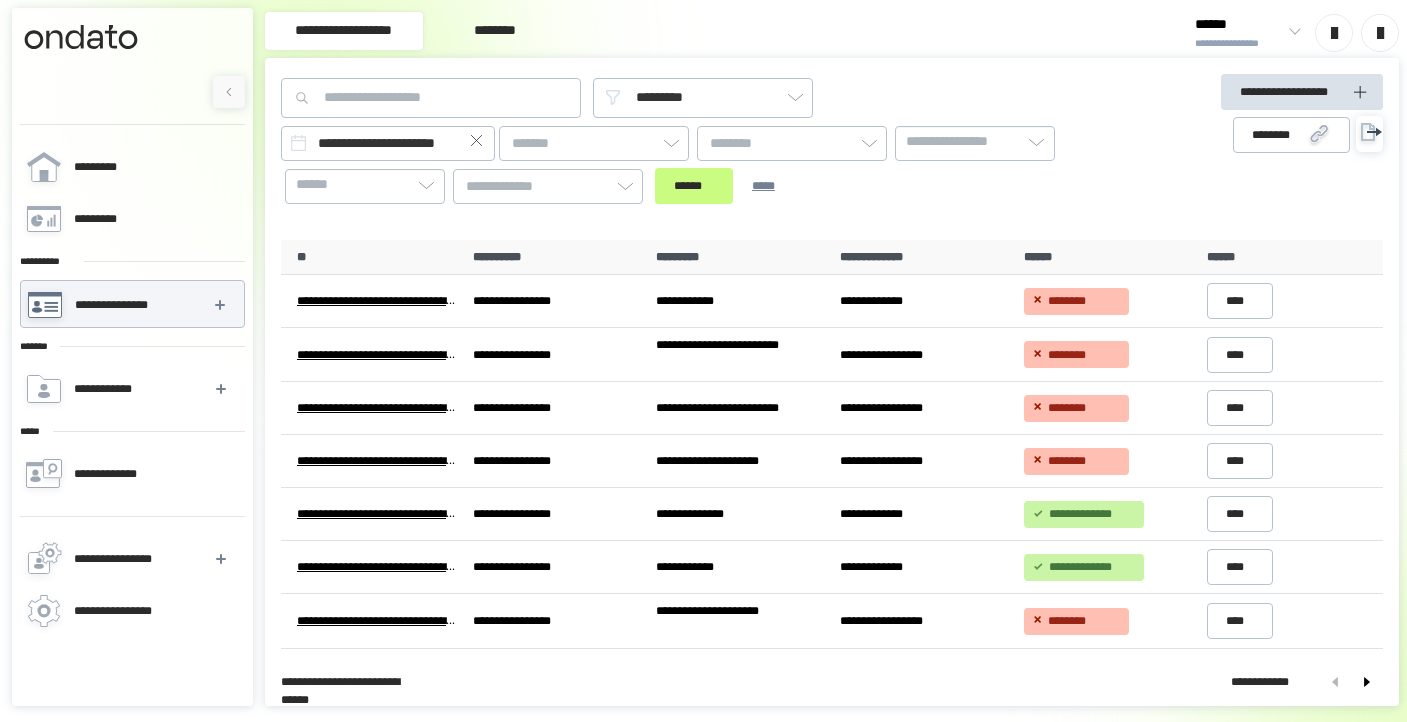 scroll, scrollTop: 0, scrollLeft: 0, axis: both 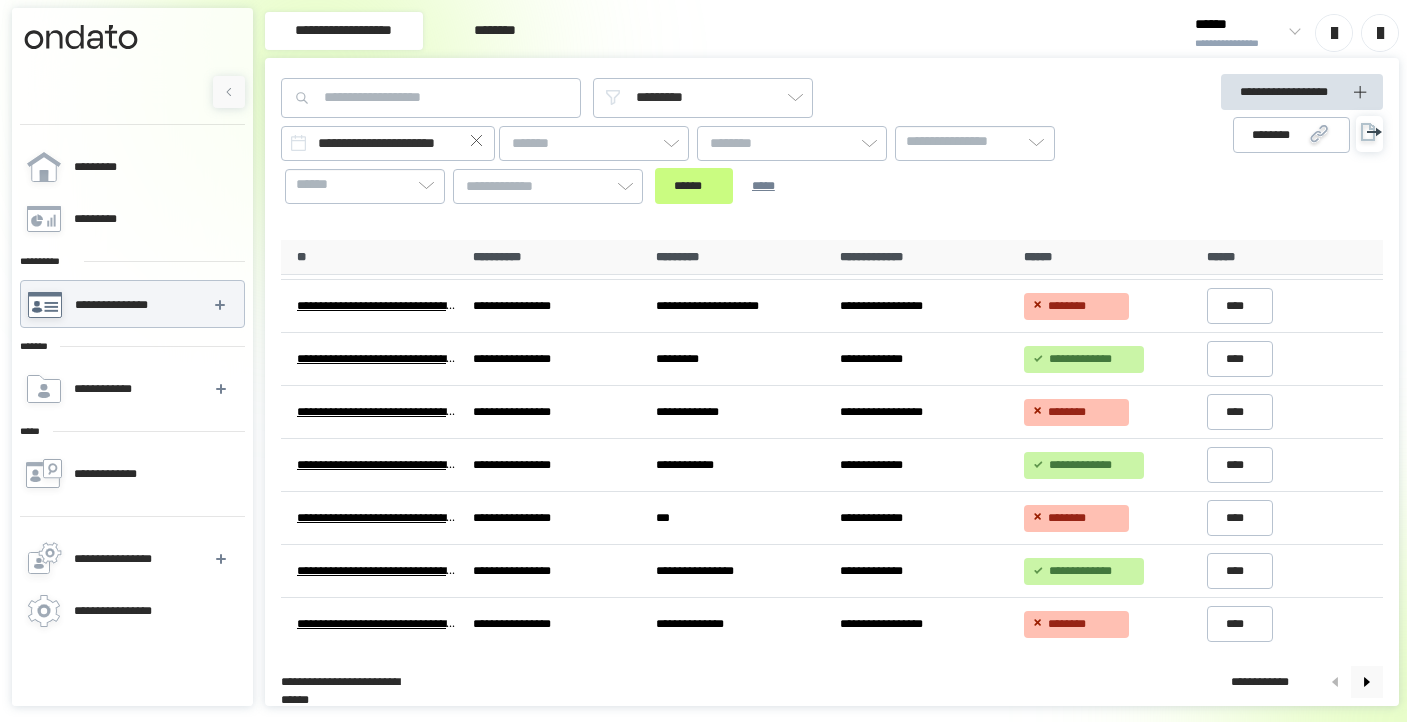 click at bounding box center [1367, 682] 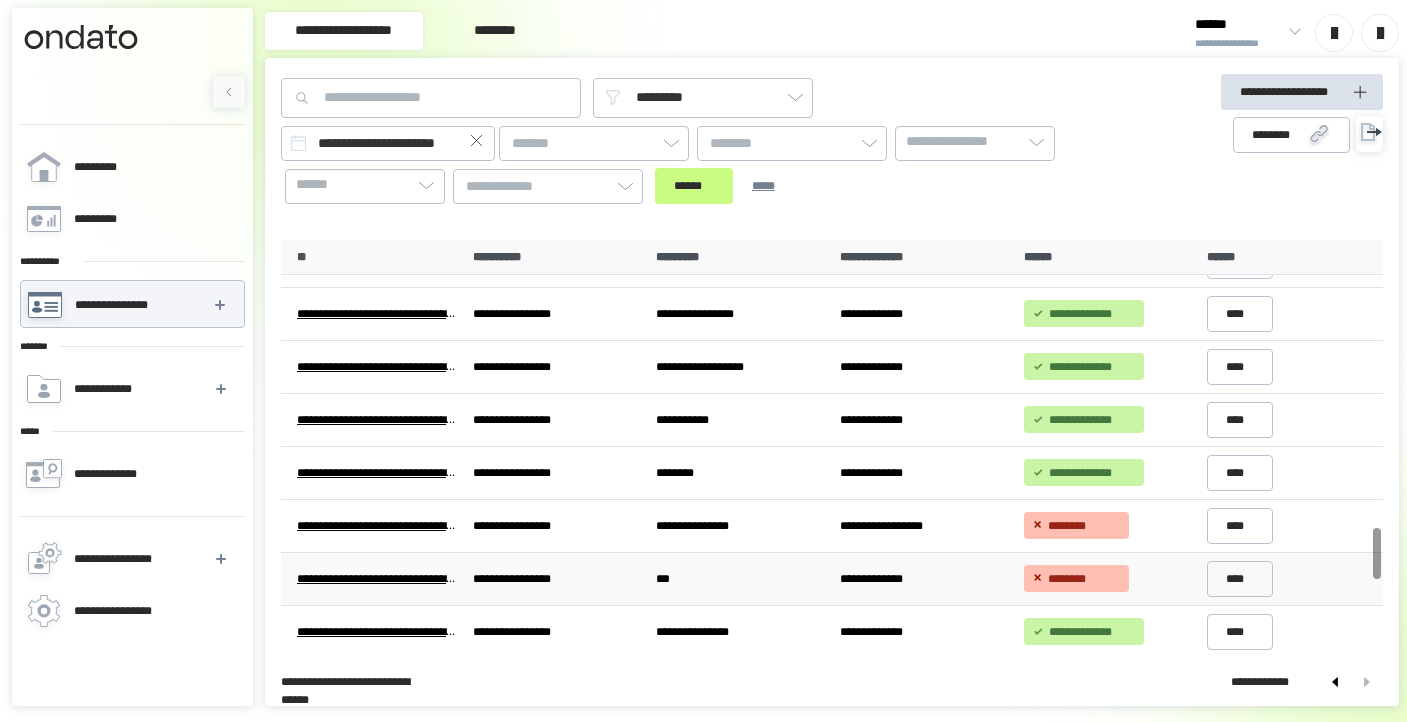 scroll, scrollTop: 2287, scrollLeft: 0, axis: vertical 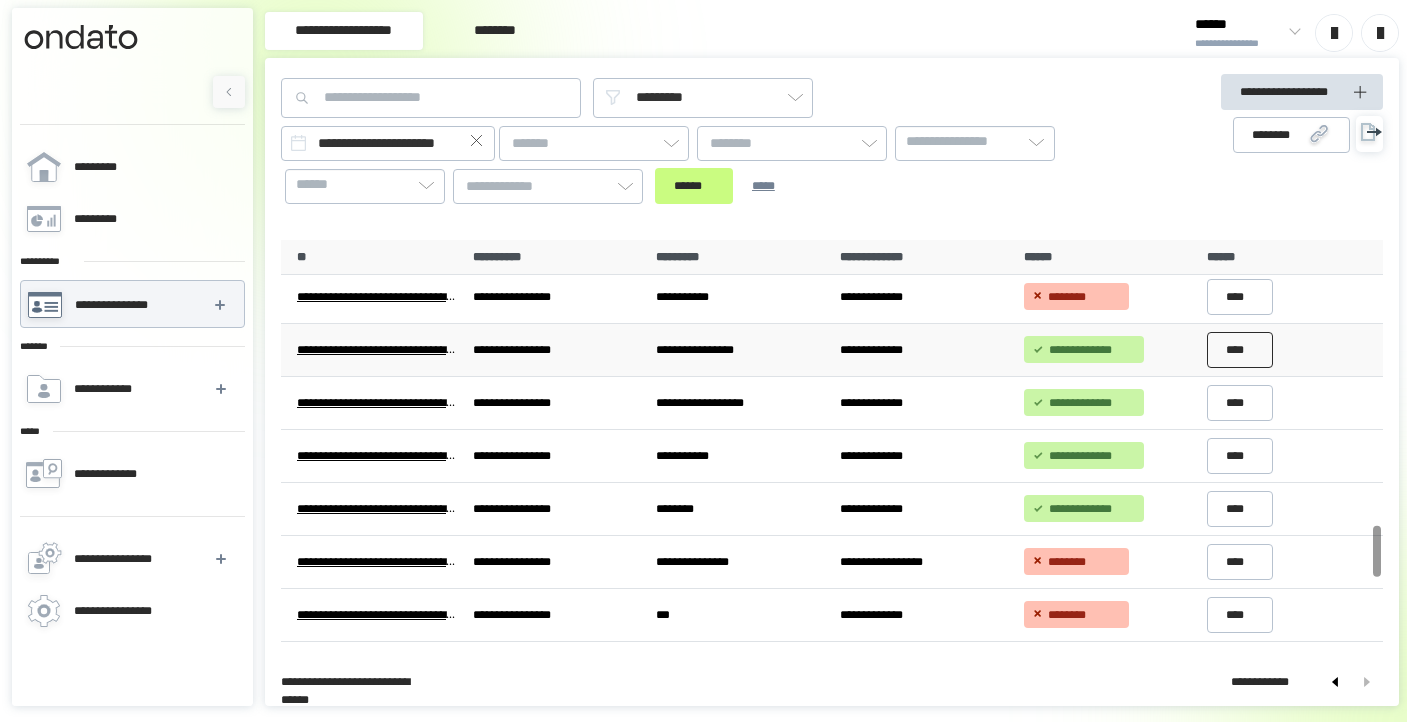 click on "****" at bounding box center [1240, 350] 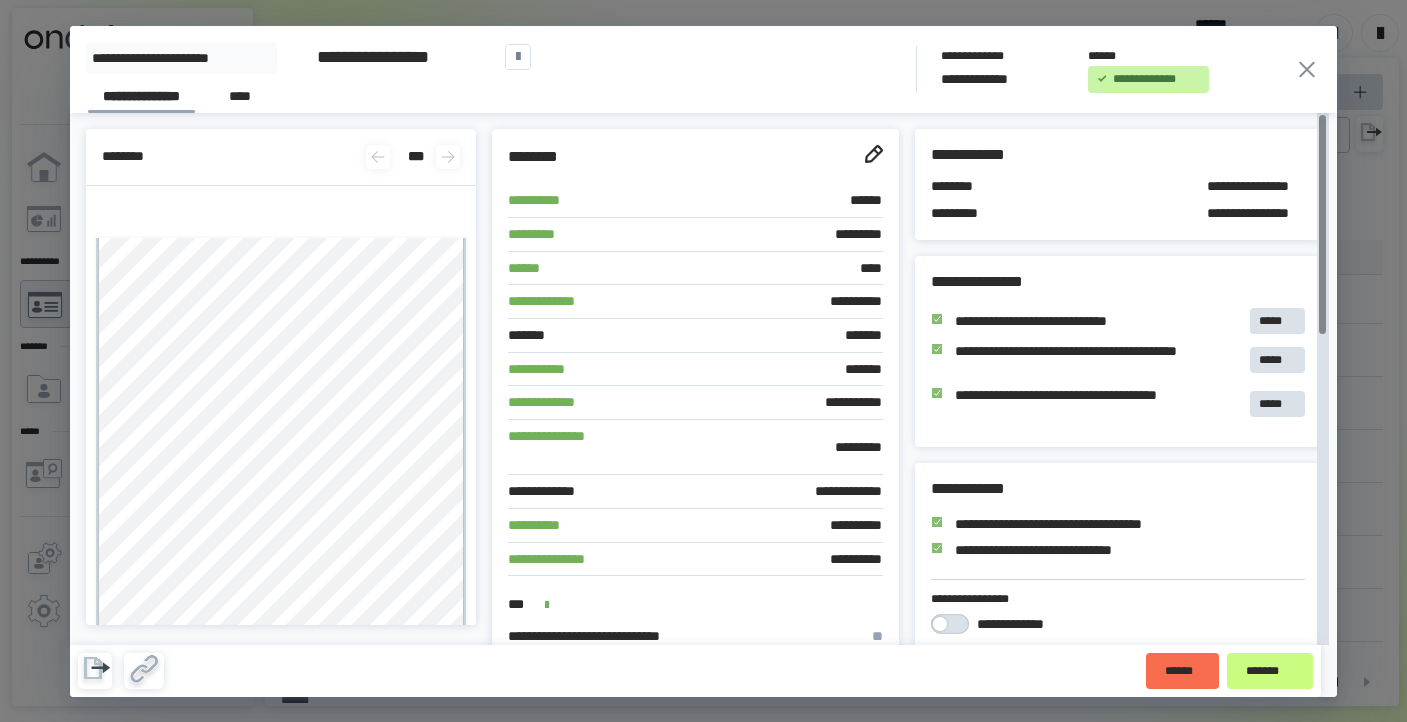click on "**********" at bounding box center [703, 361] 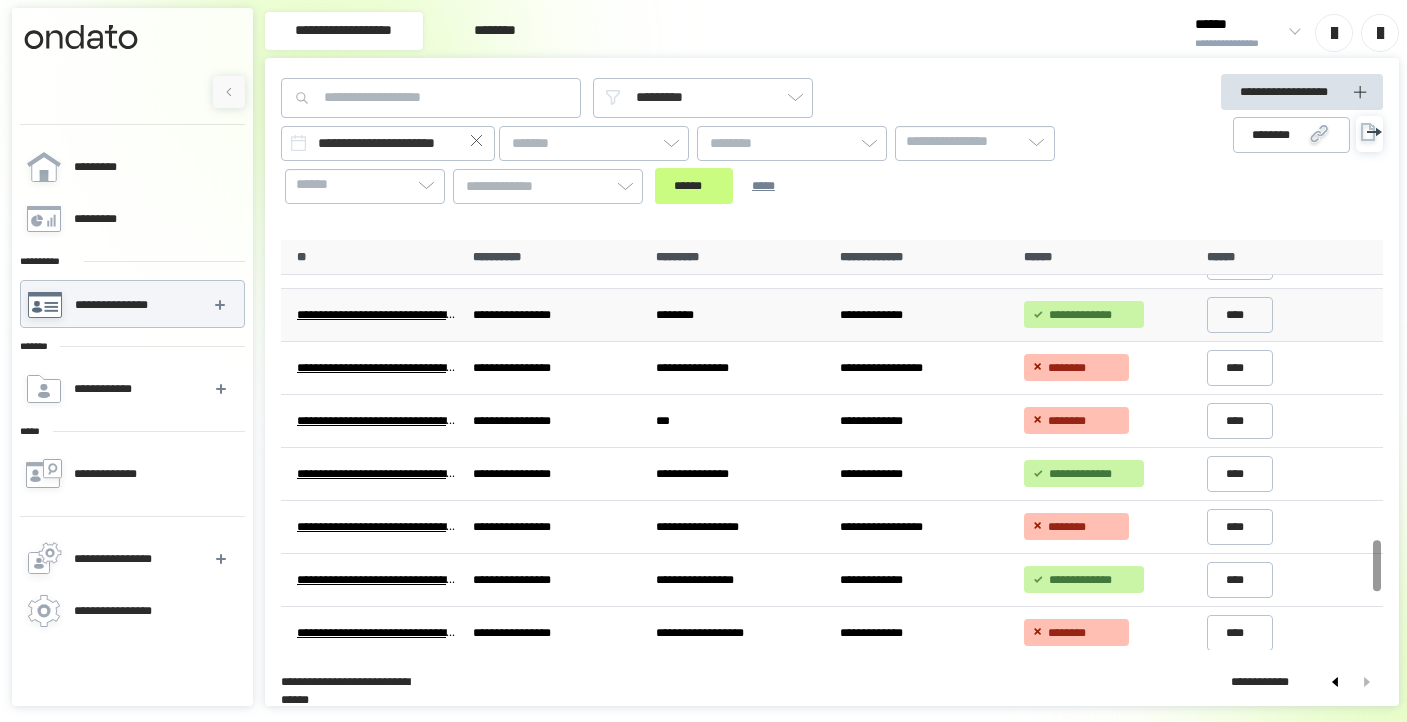 scroll, scrollTop: 2585, scrollLeft: 0, axis: vertical 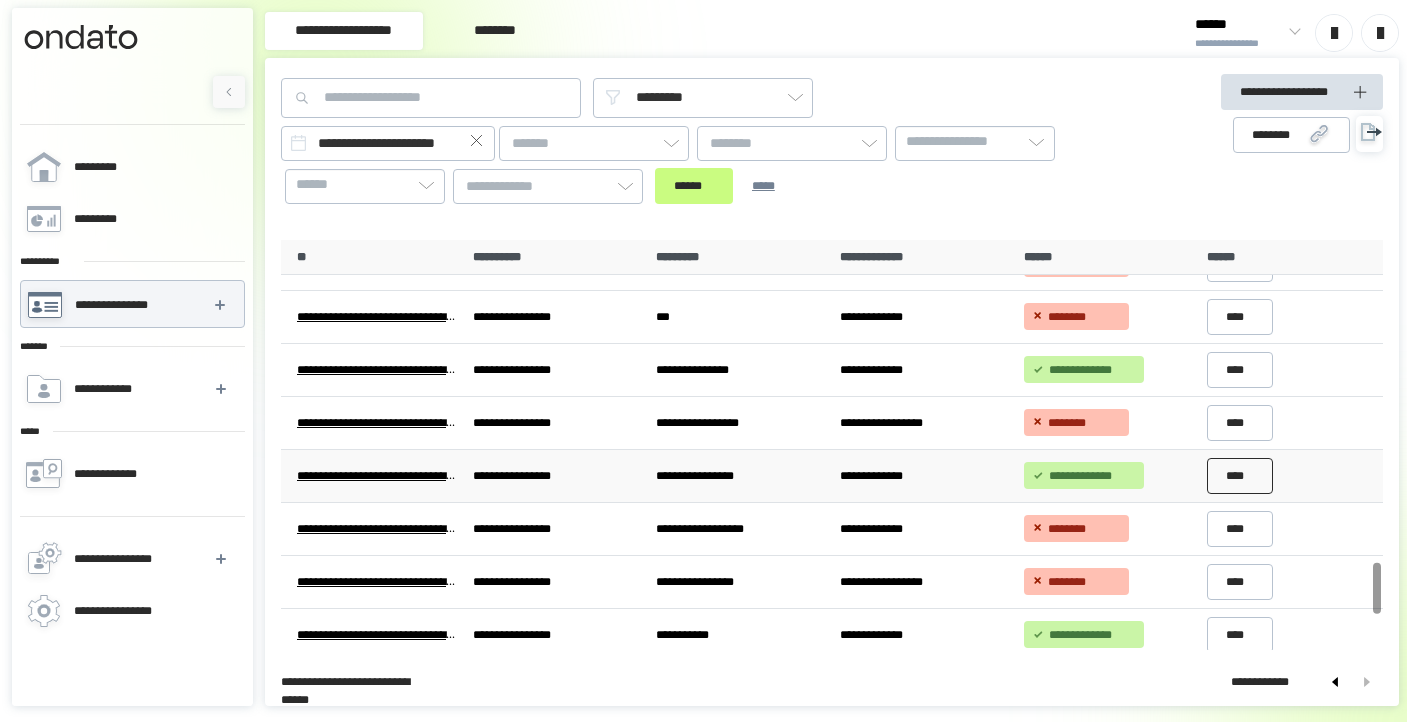 click on "****" at bounding box center (1240, 476) 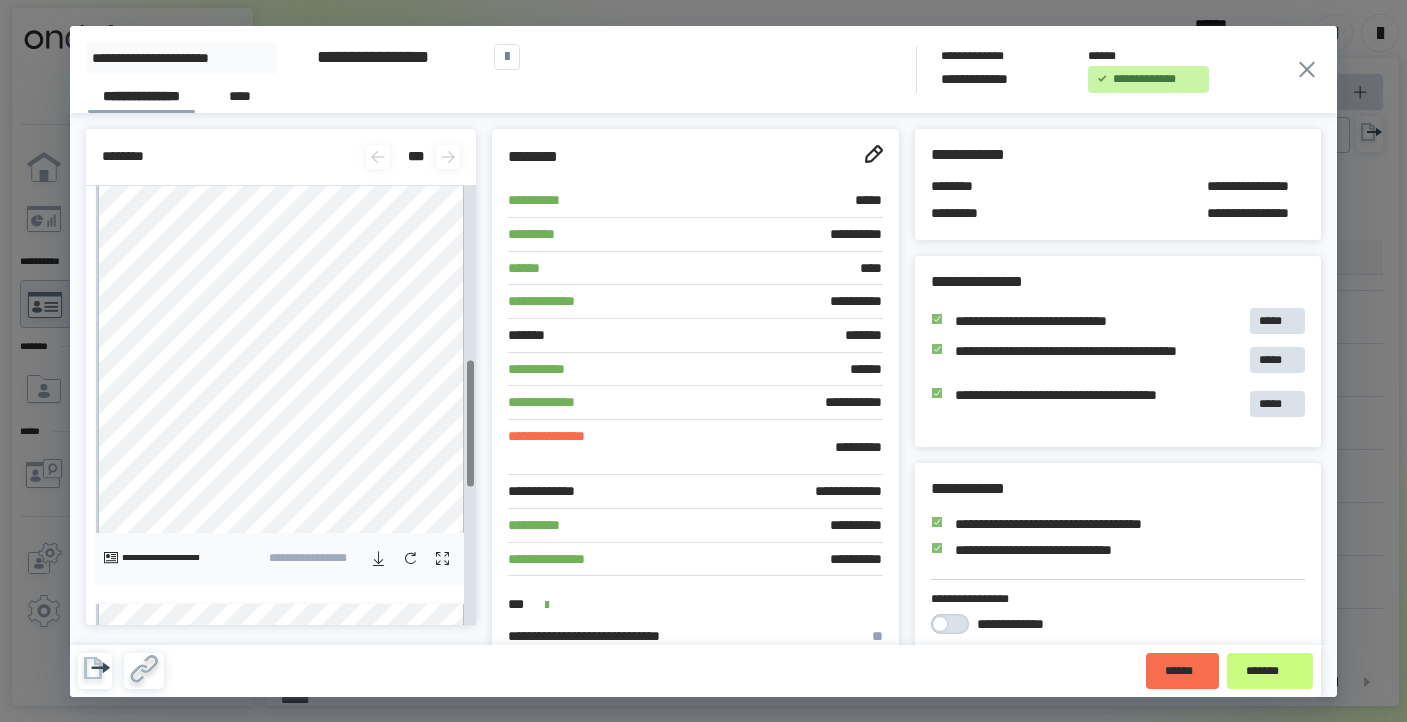 scroll, scrollTop: 957, scrollLeft: 0, axis: vertical 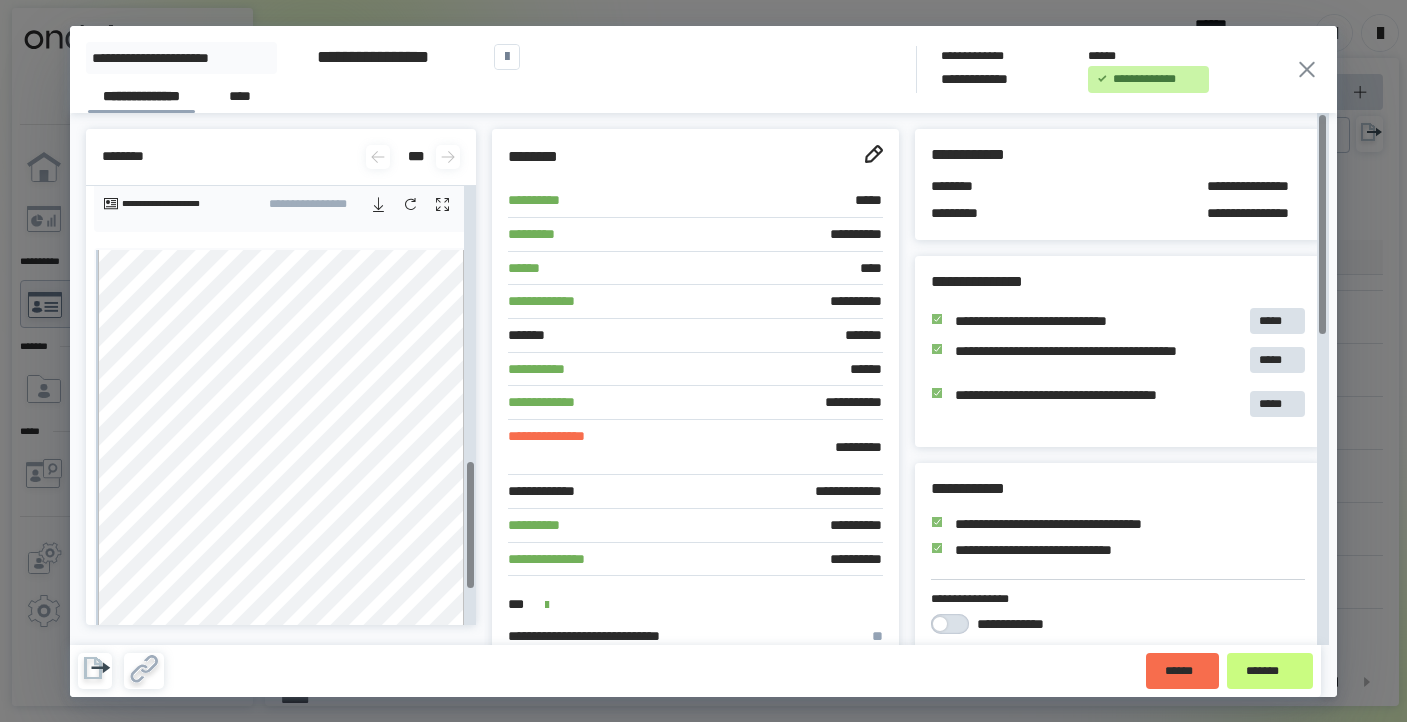 click on "**********" at bounding box center (703, 379) 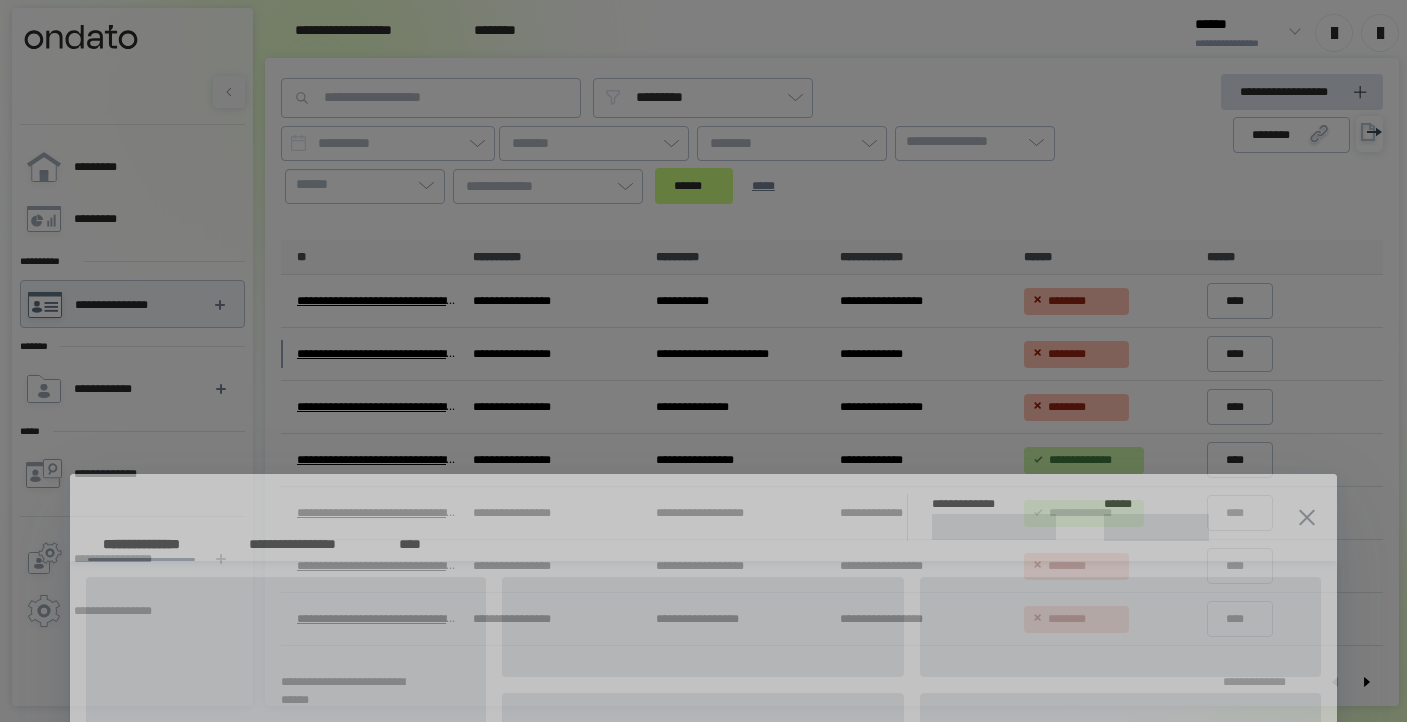 scroll, scrollTop: 0, scrollLeft: 0, axis: both 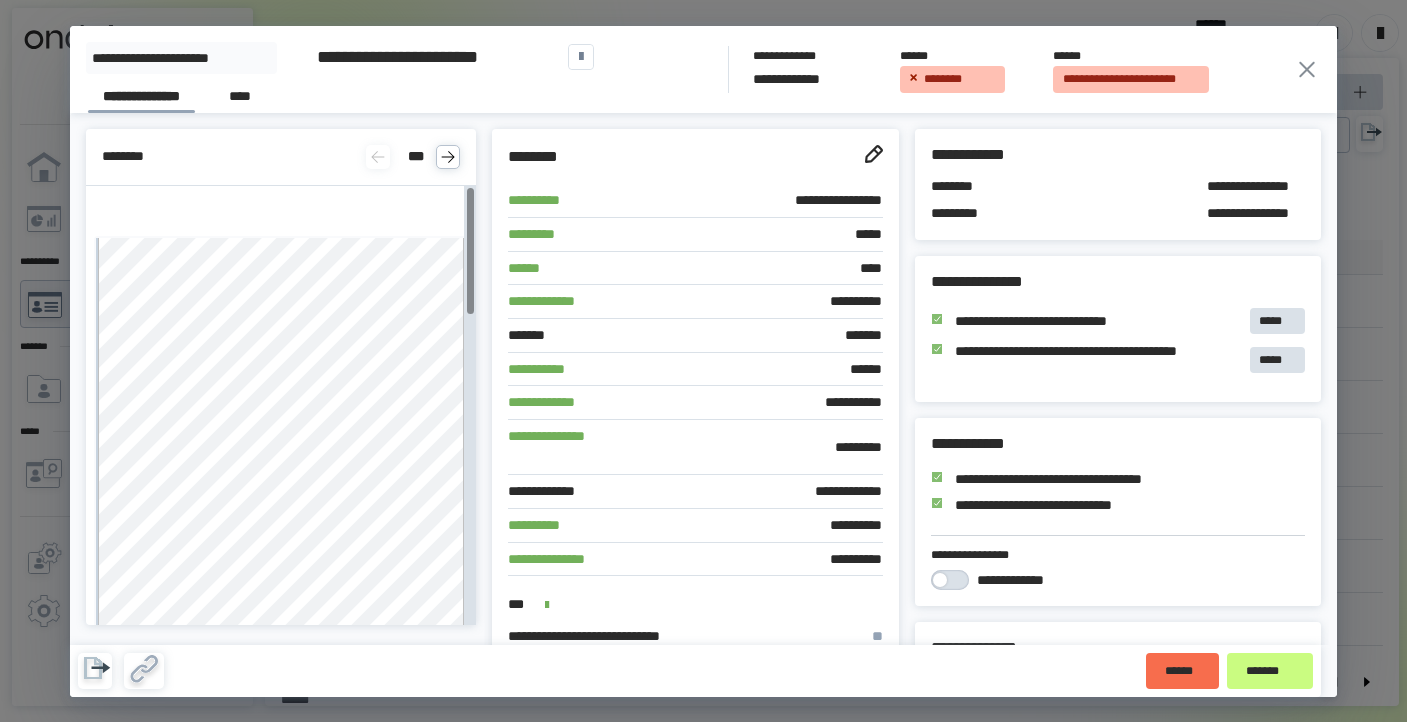 click 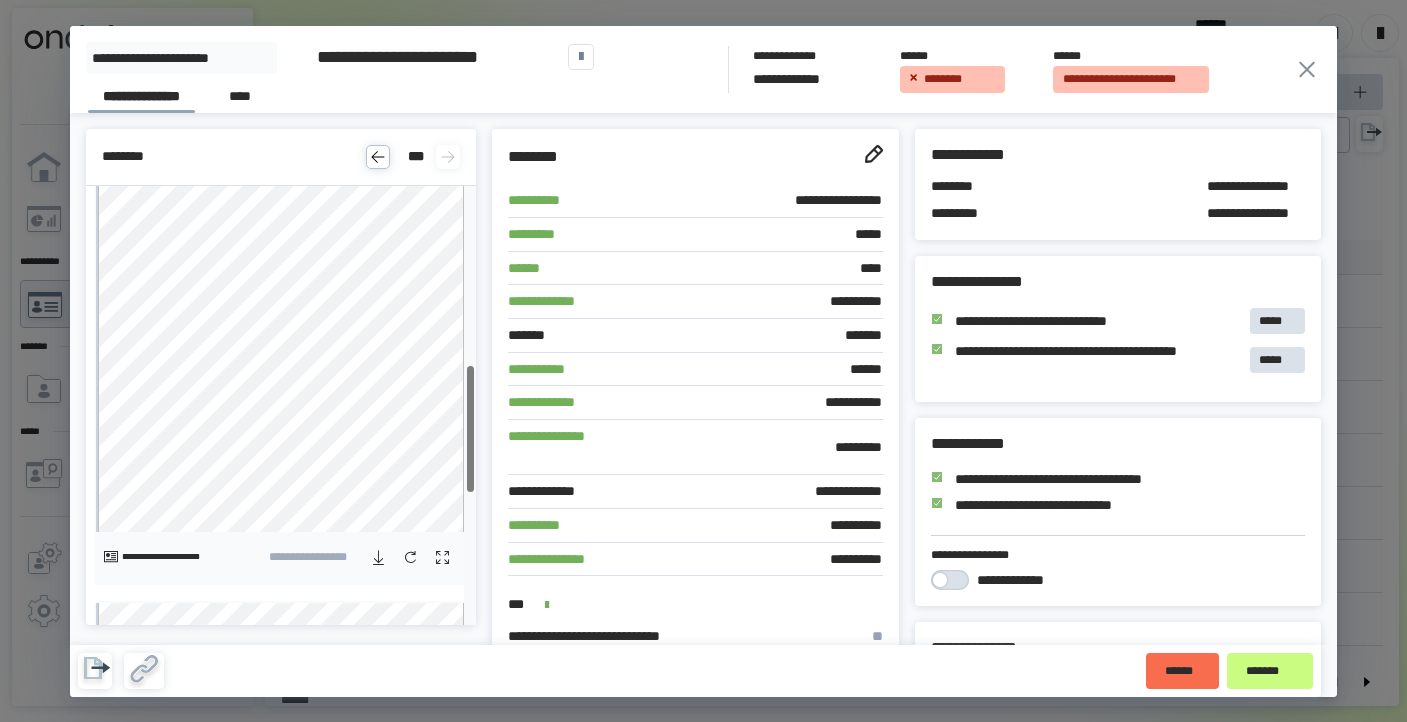scroll, scrollTop: 603, scrollLeft: 0, axis: vertical 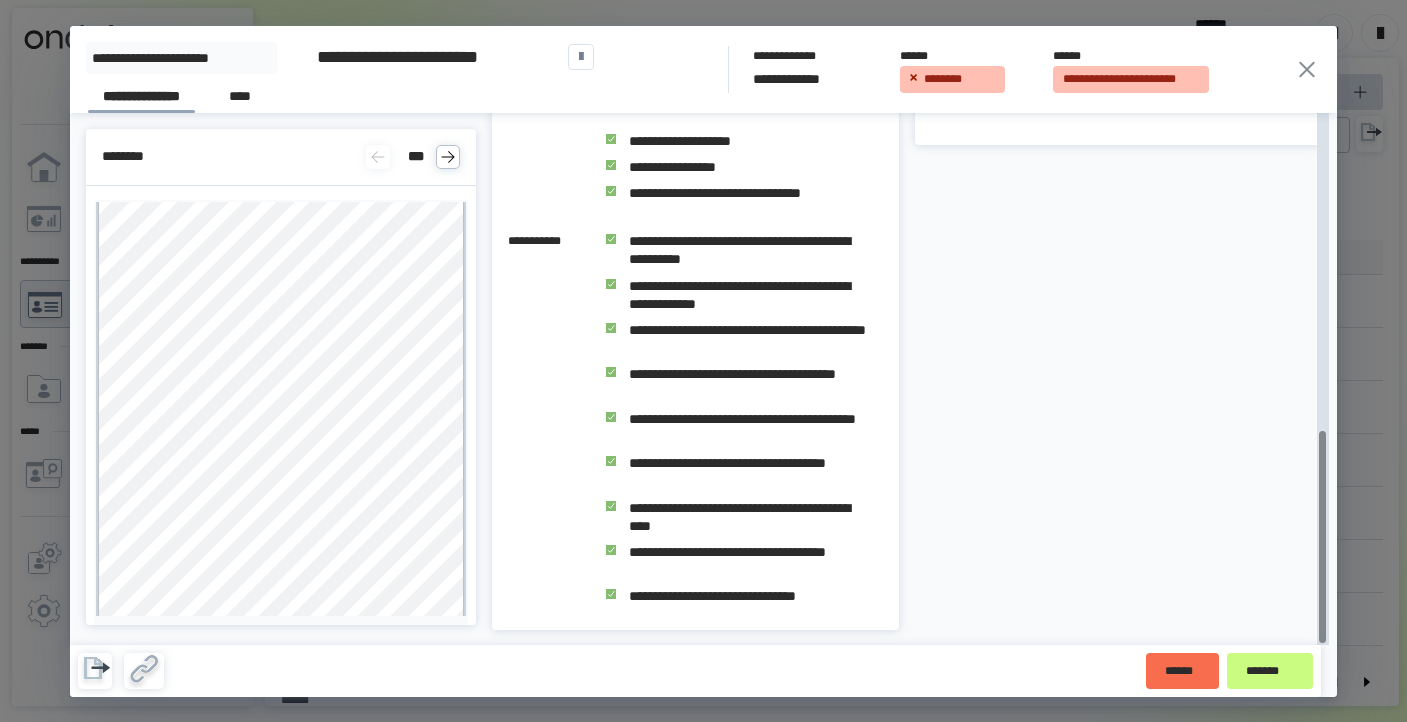 click on "**********" at bounding box center (703, 361) 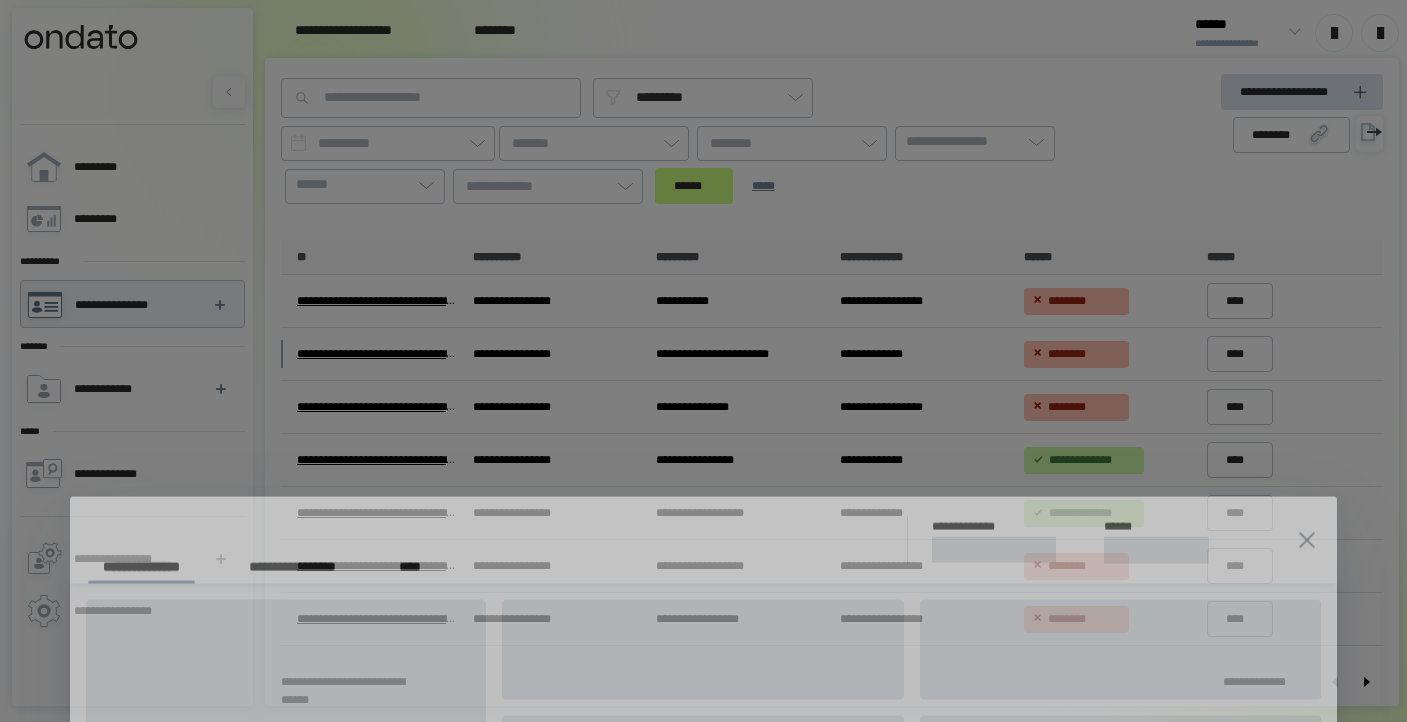 scroll, scrollTop: 0, scrollLeft: 0, axis: both 